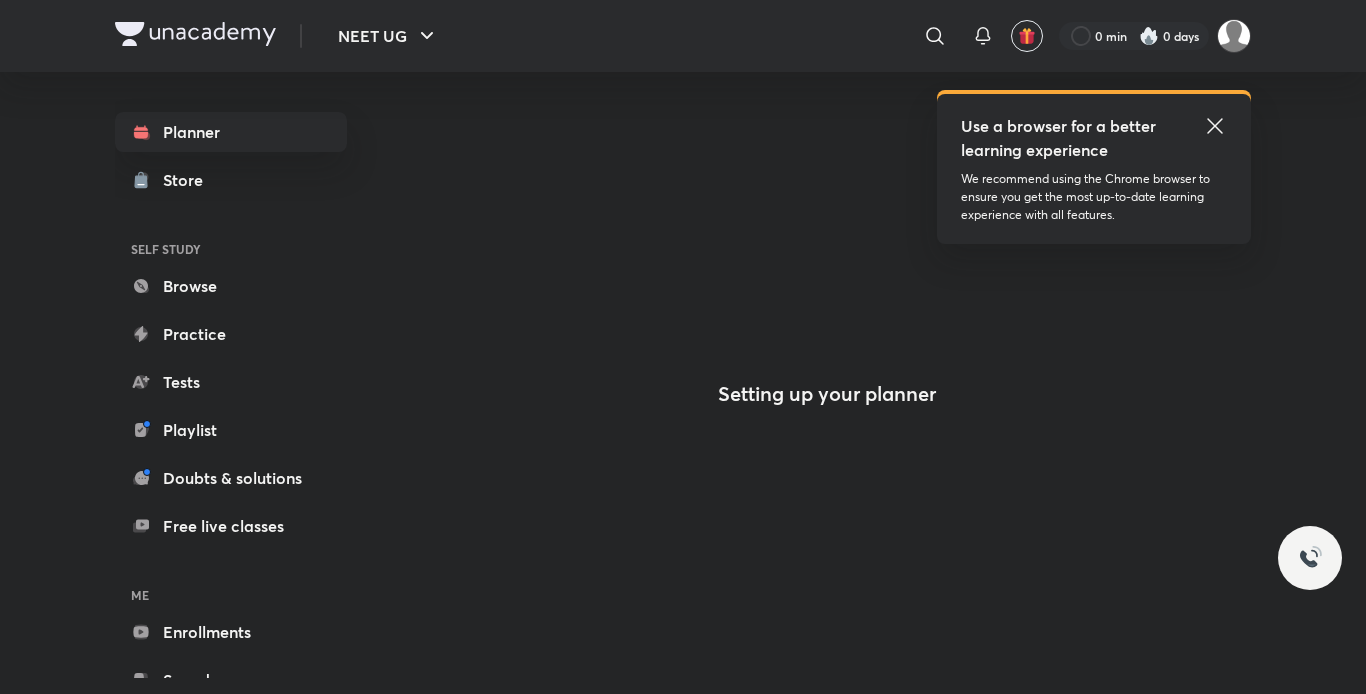 scroll, scrollTop: 0, scrollLeft: 0, axis: both 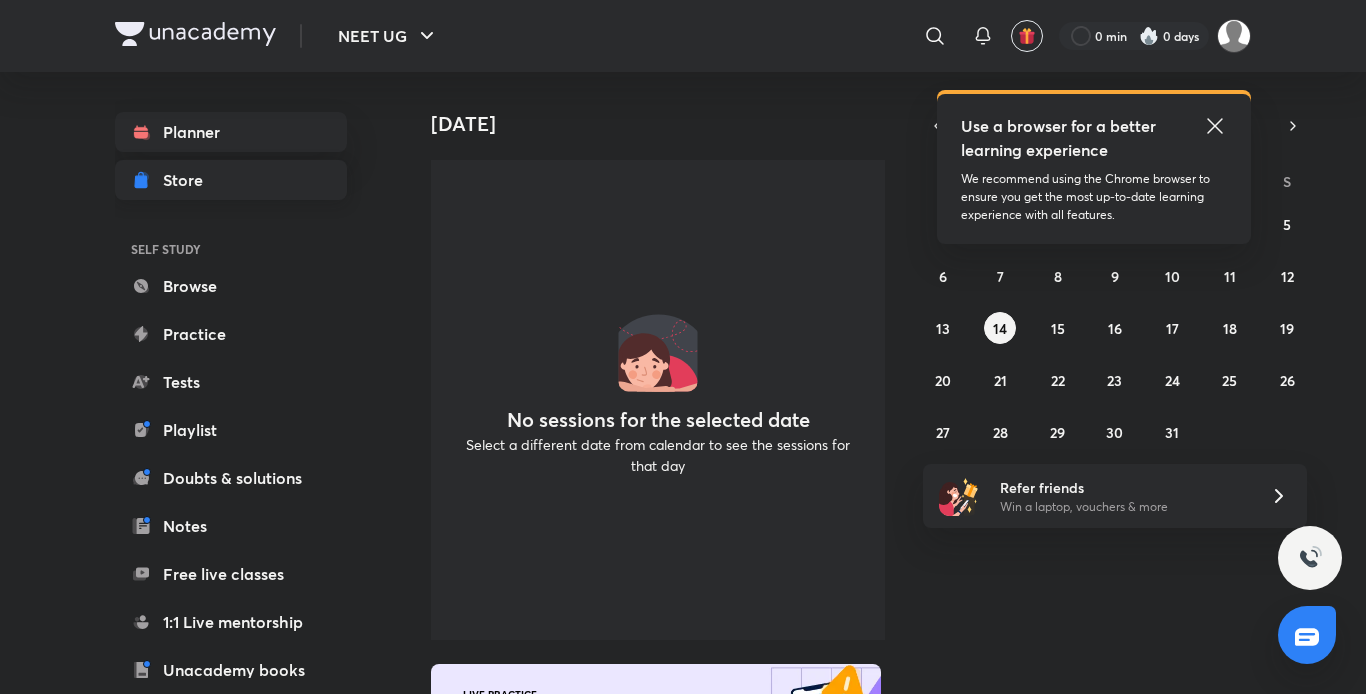 click on "Store" at bounding box center (231, 180) 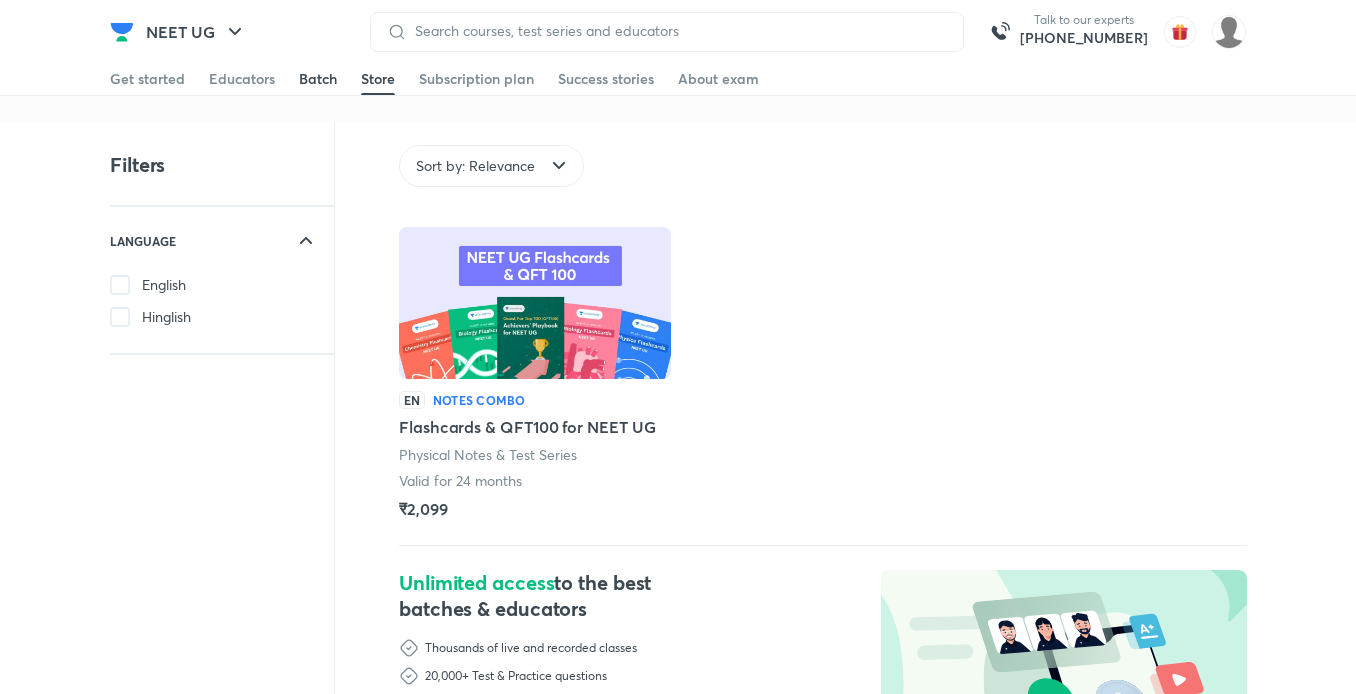 click on "Batch" at bounding box center [318, 79] 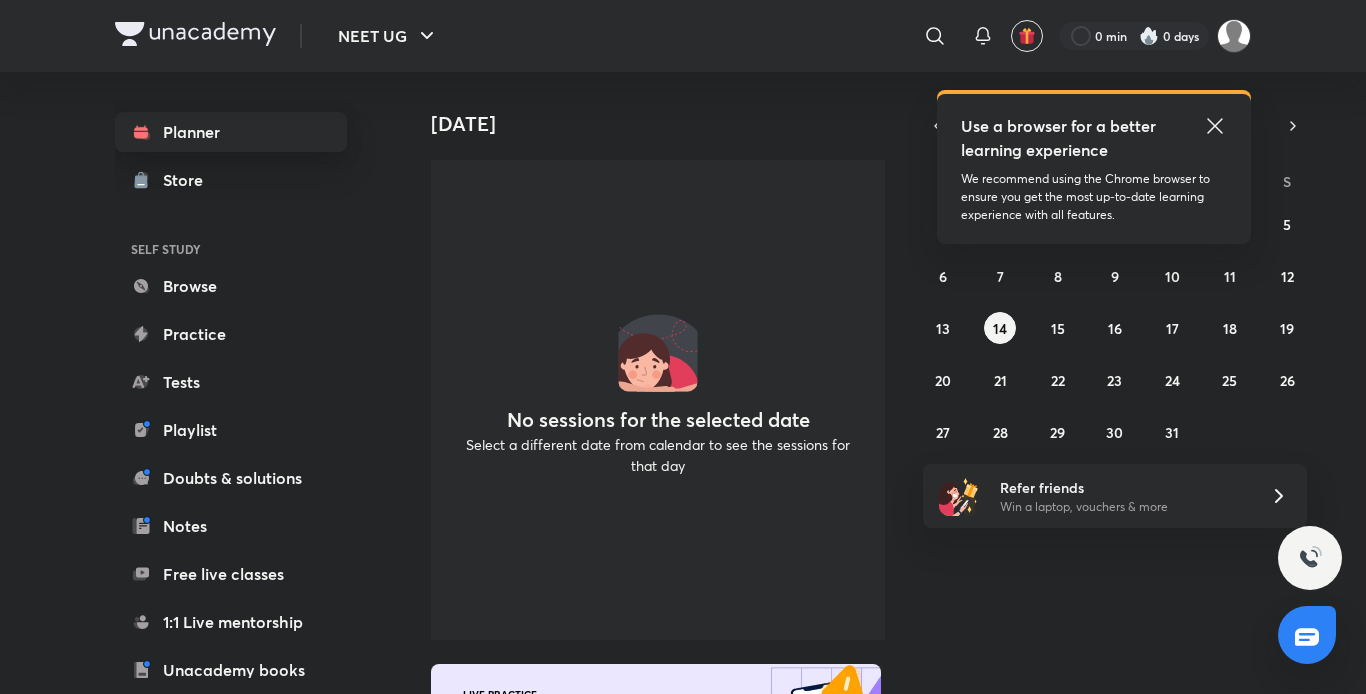 click on "Planner" at bounding box center (231, 132) 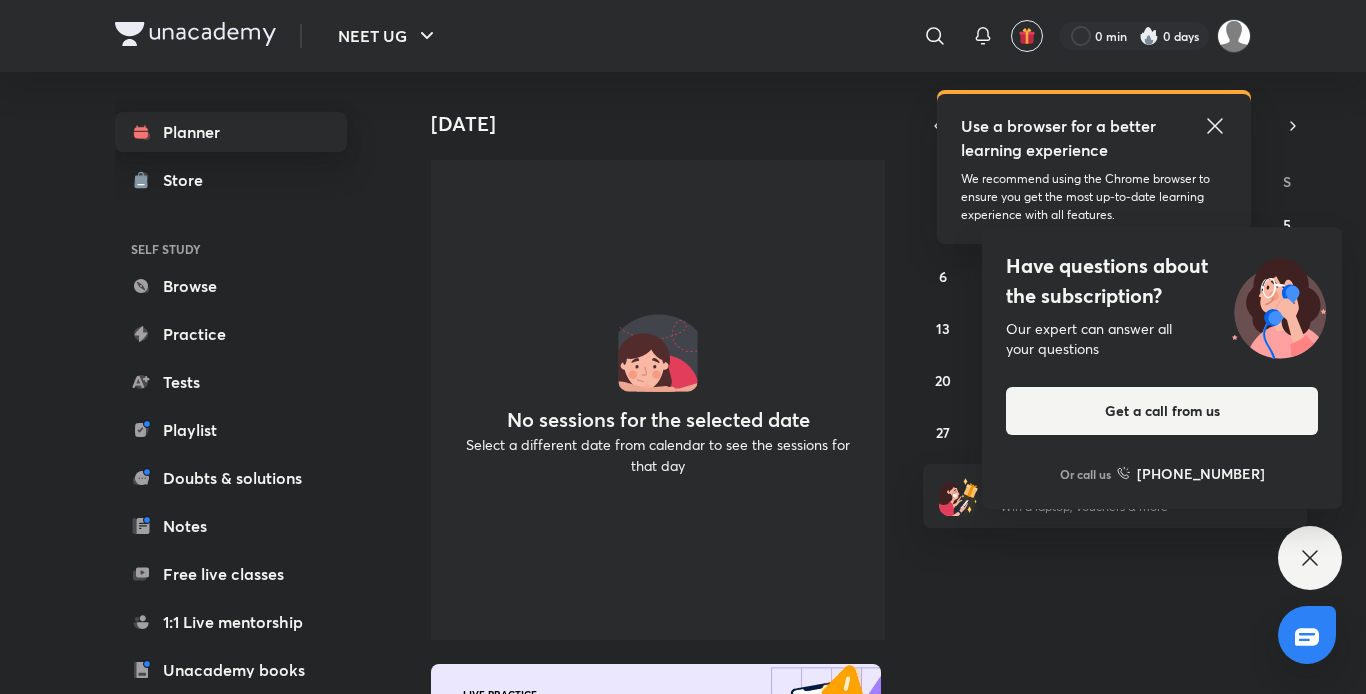 click on "Planner" at bounding box center (231, 132) 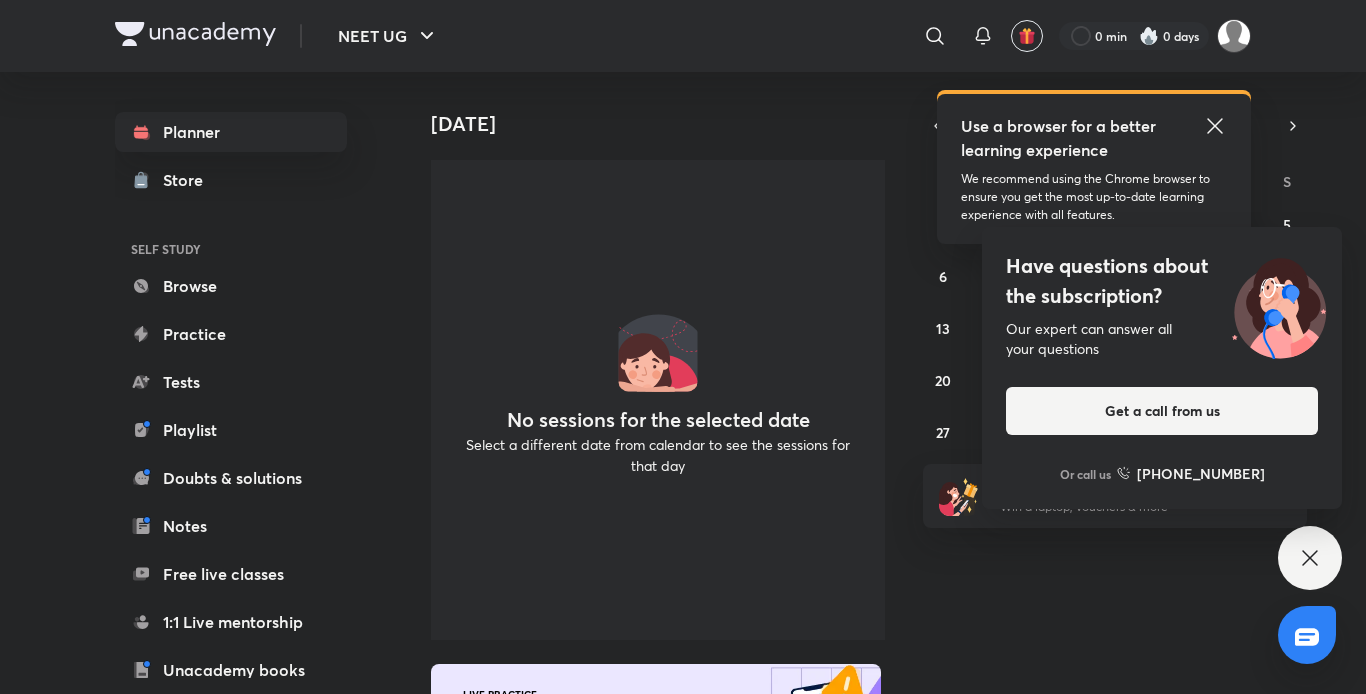 click 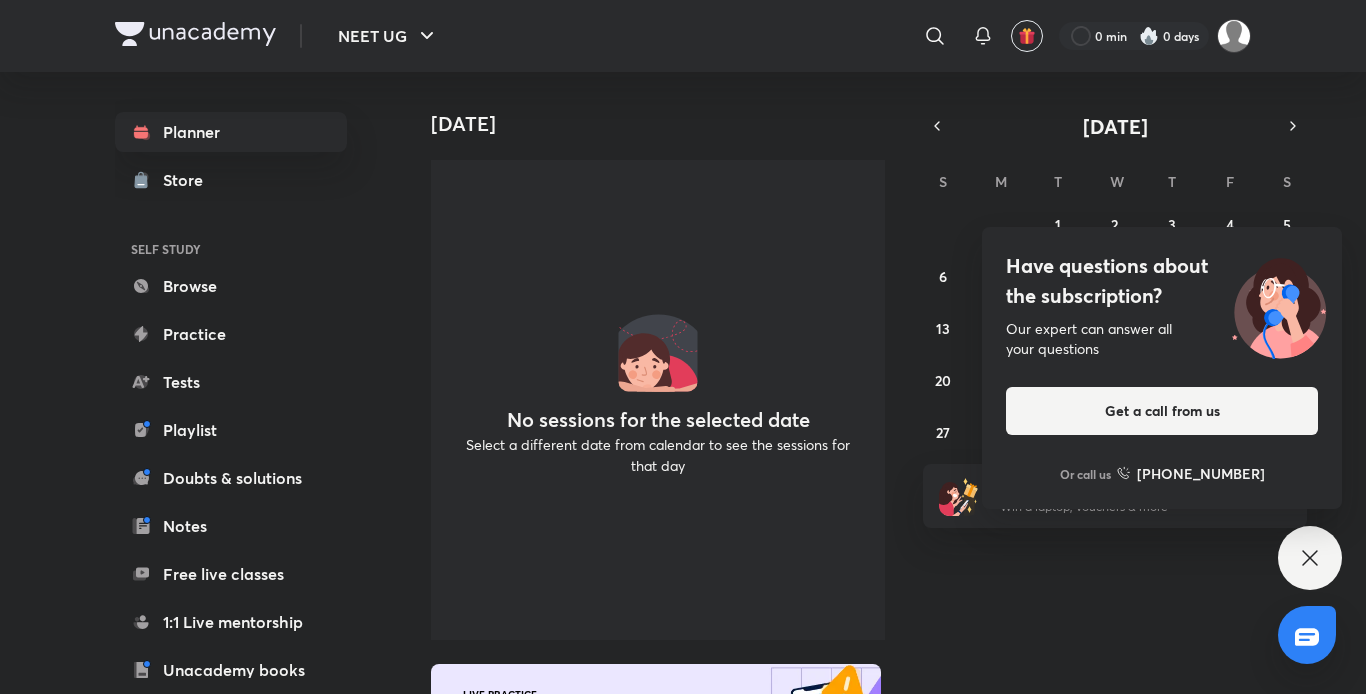 click on "Have questions about the subscription? Our expert can answer all your questions Get a call from us Or call us [PHONE_NUMBER]" at bounding box center (1310, 558) 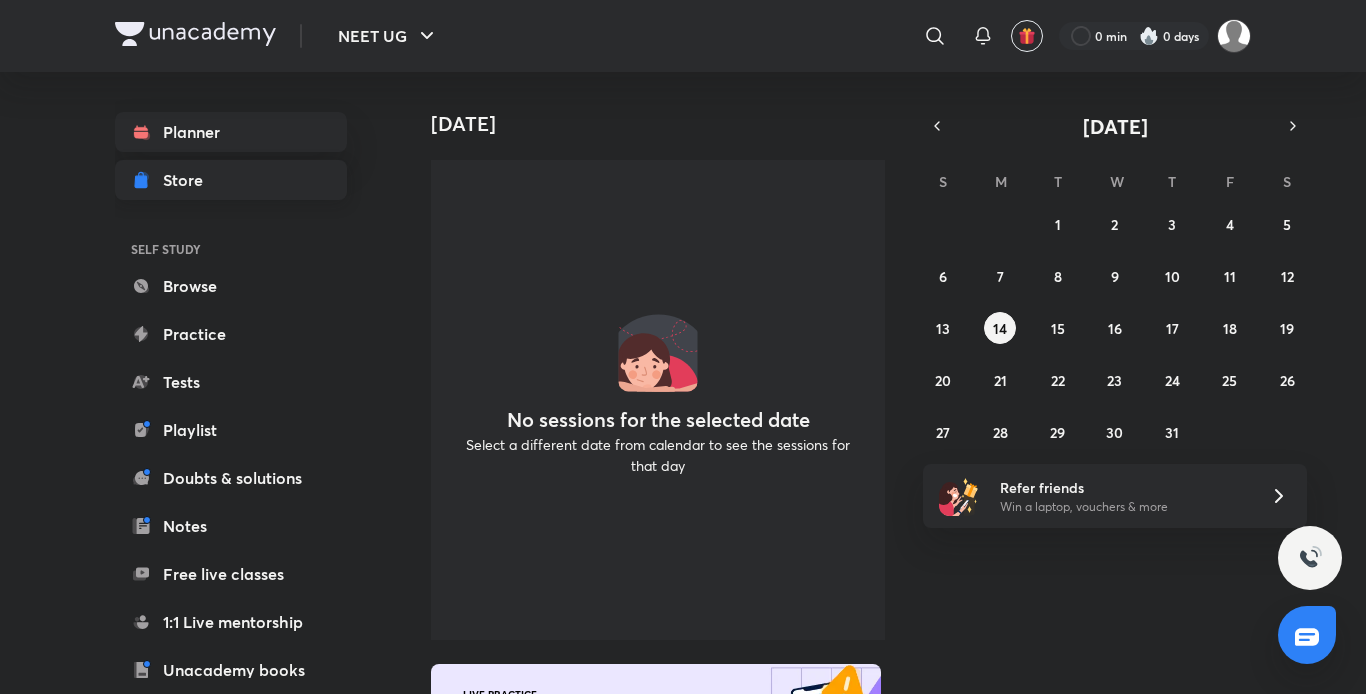 click on "Store" at bounding box center (231, 180) 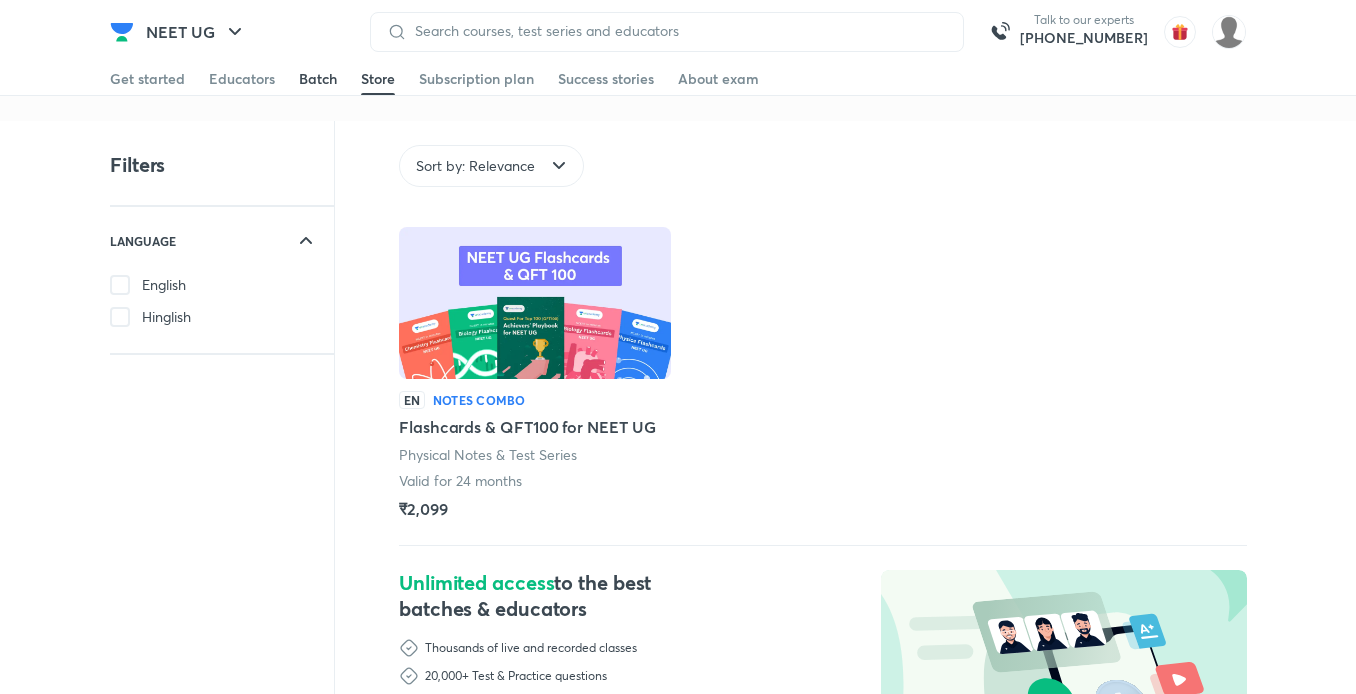 click on "Batch" at bounding box center (318, 79) 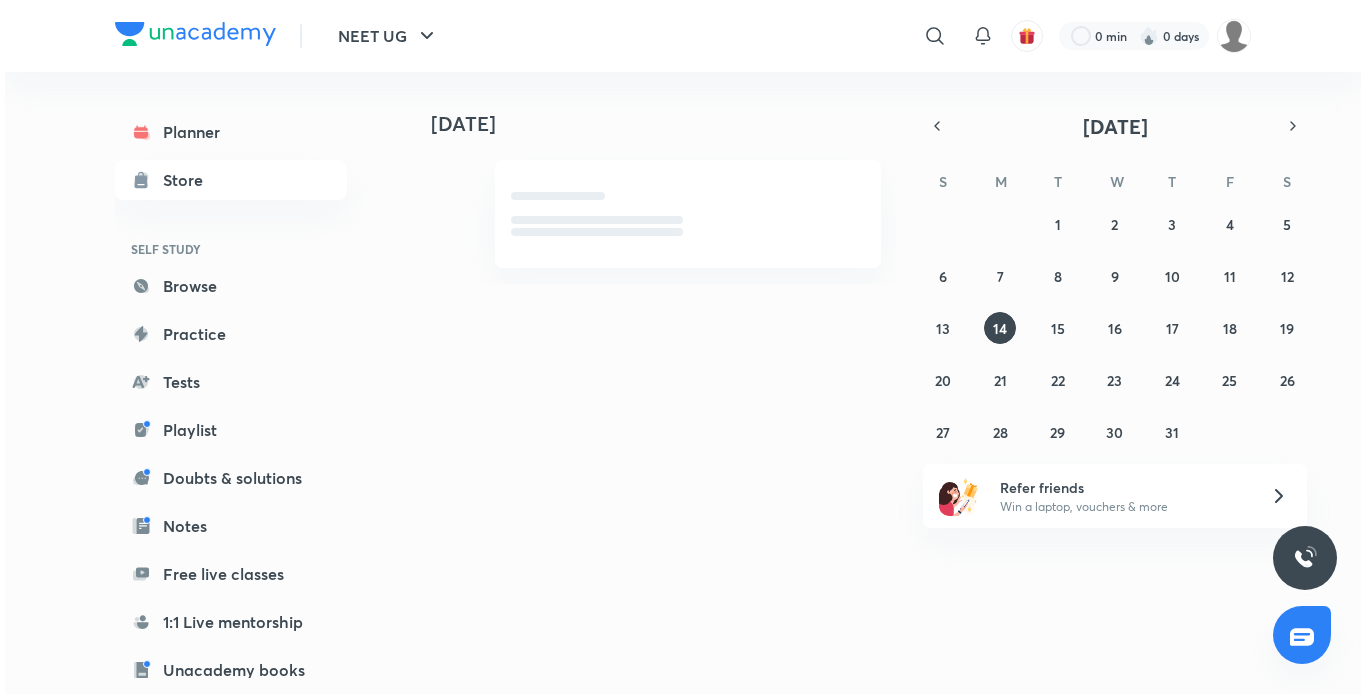 scroll, scrollTop: 0, scrollLeft: 0, axis: both 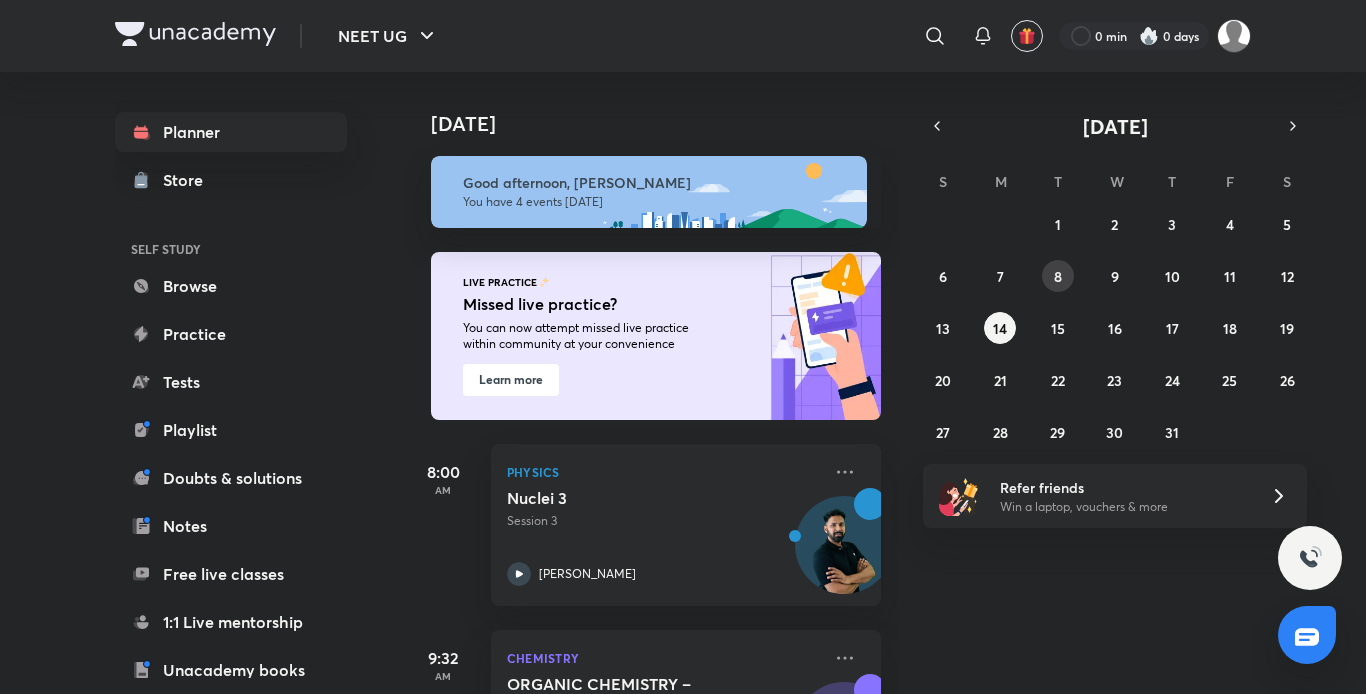 click on "8" at bounding box center (1058, 276) 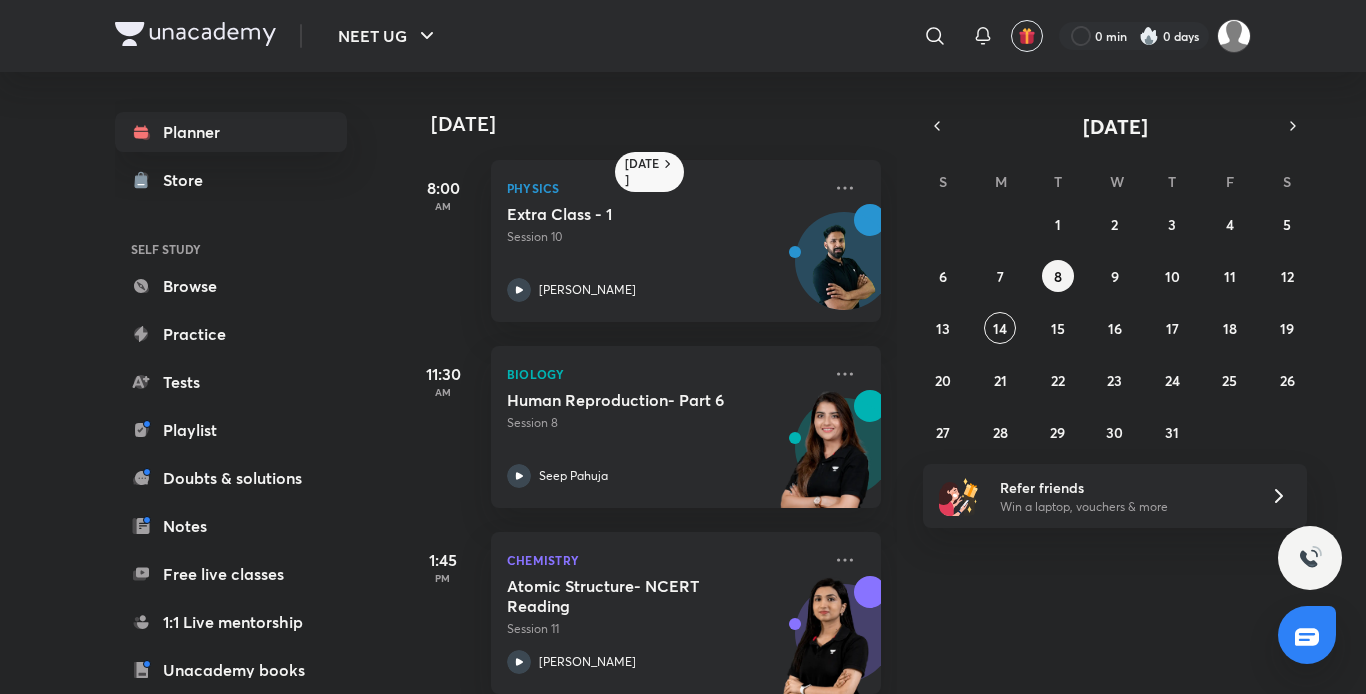 scroll, scrollTop: 31, scrollLeft: 0, axis: vertical 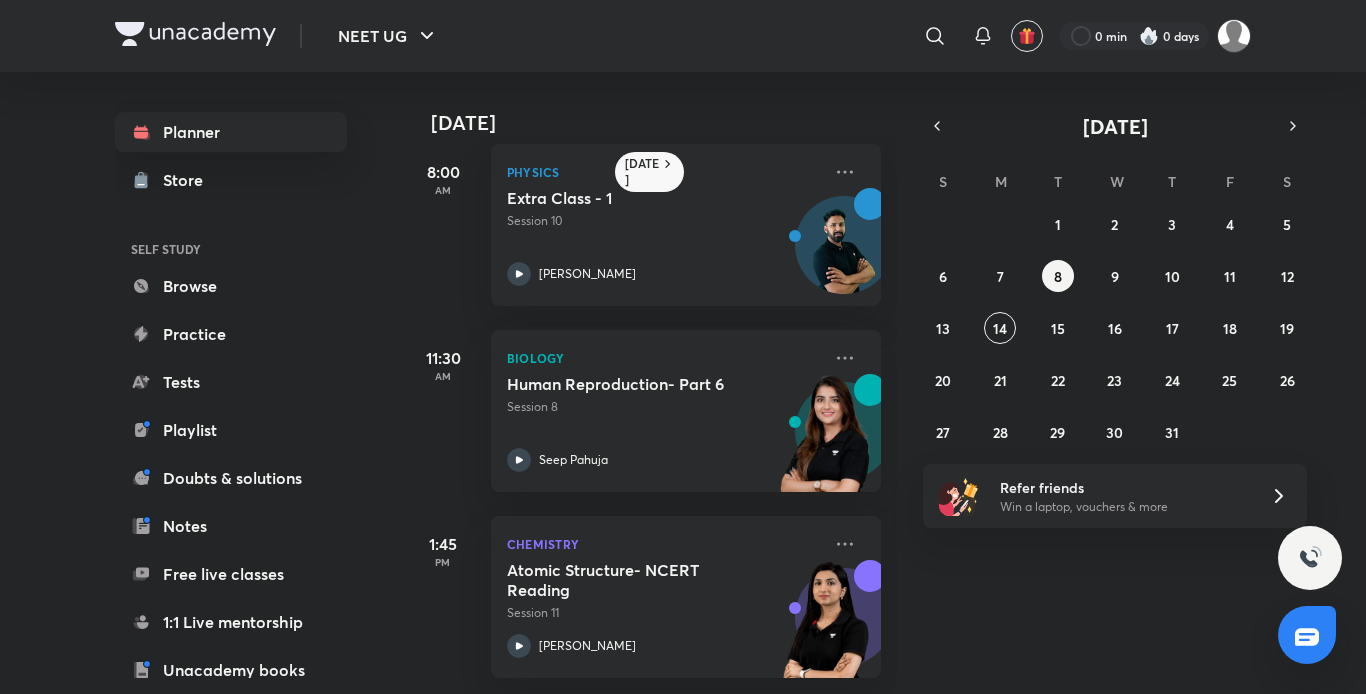 click on "29 30 1 2 3 4 5 6 7 8 9 10 11 12 13 14 15 16 17 18 19 20 21 22 23 24 25 26 27 28 29 30 31 1 2" at bounding box center [1115, 328] 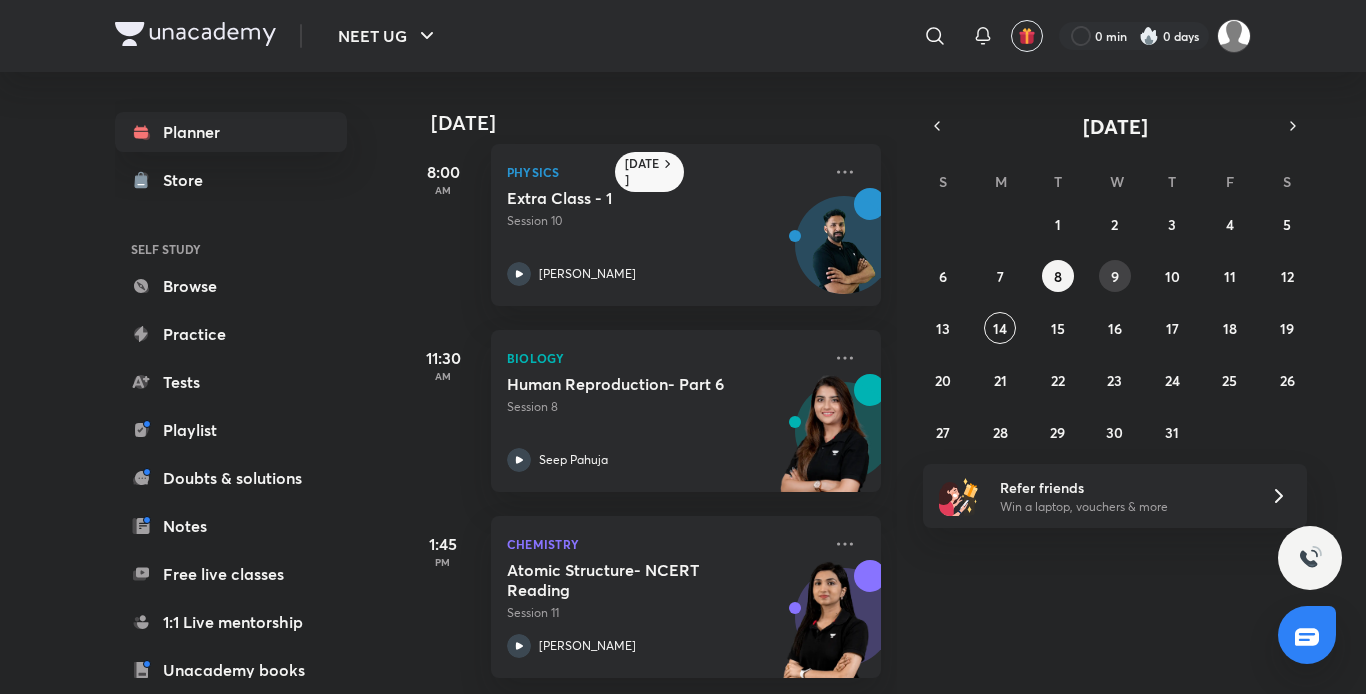 click on "9" at bounding box center (1115, 276) 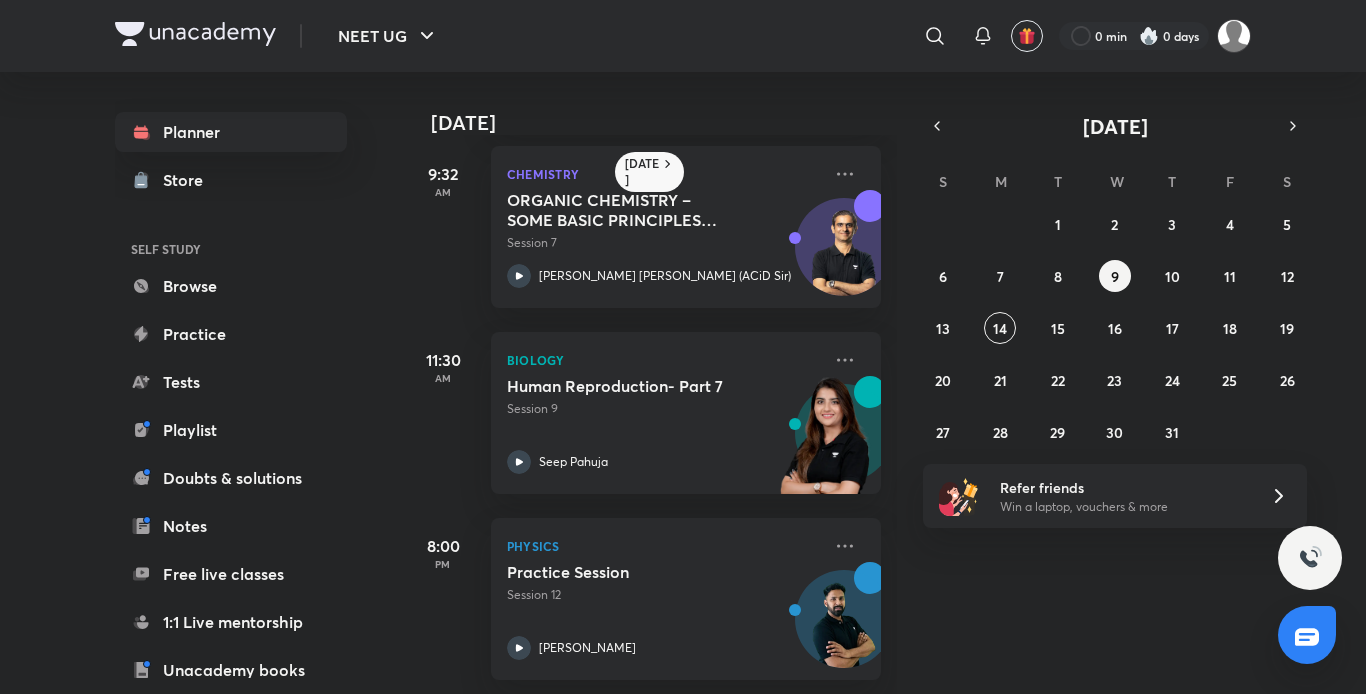 scroll, scrollTop: 217, scrollLeft: 0, axis: vertical 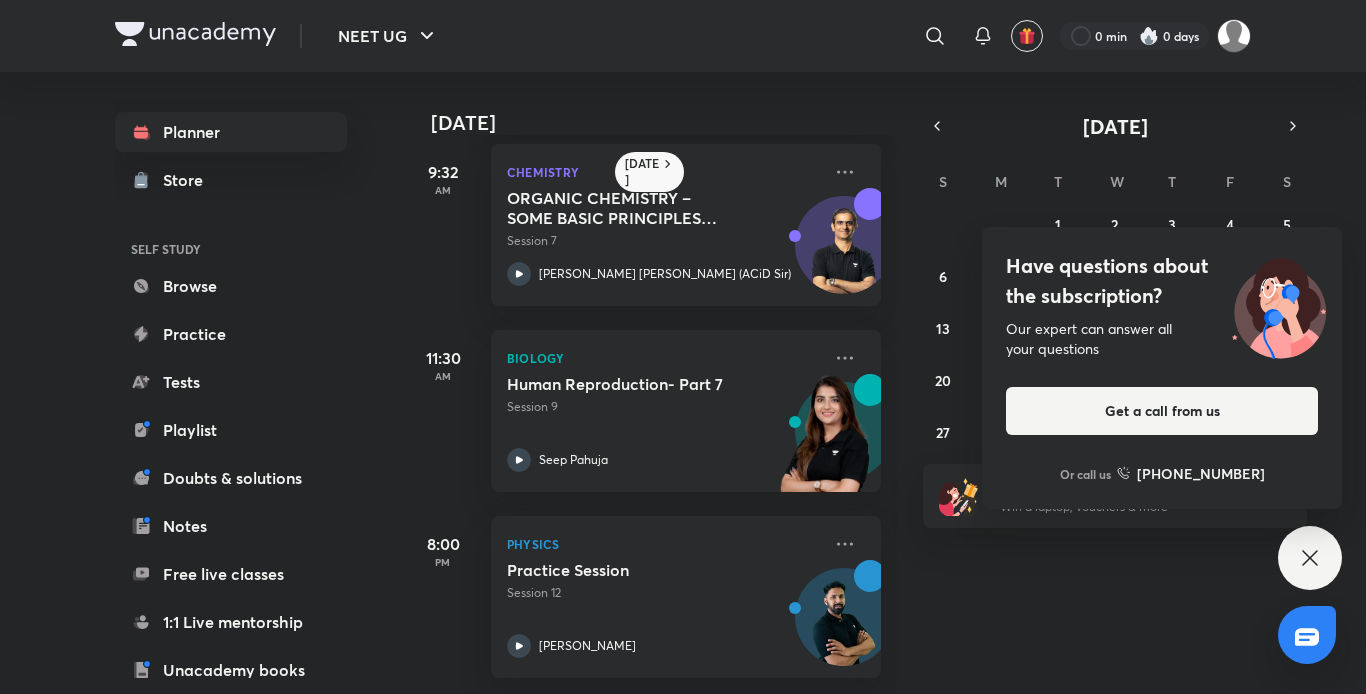 click on "Have questions about the subscription?" at bounding box center (1162, 281) 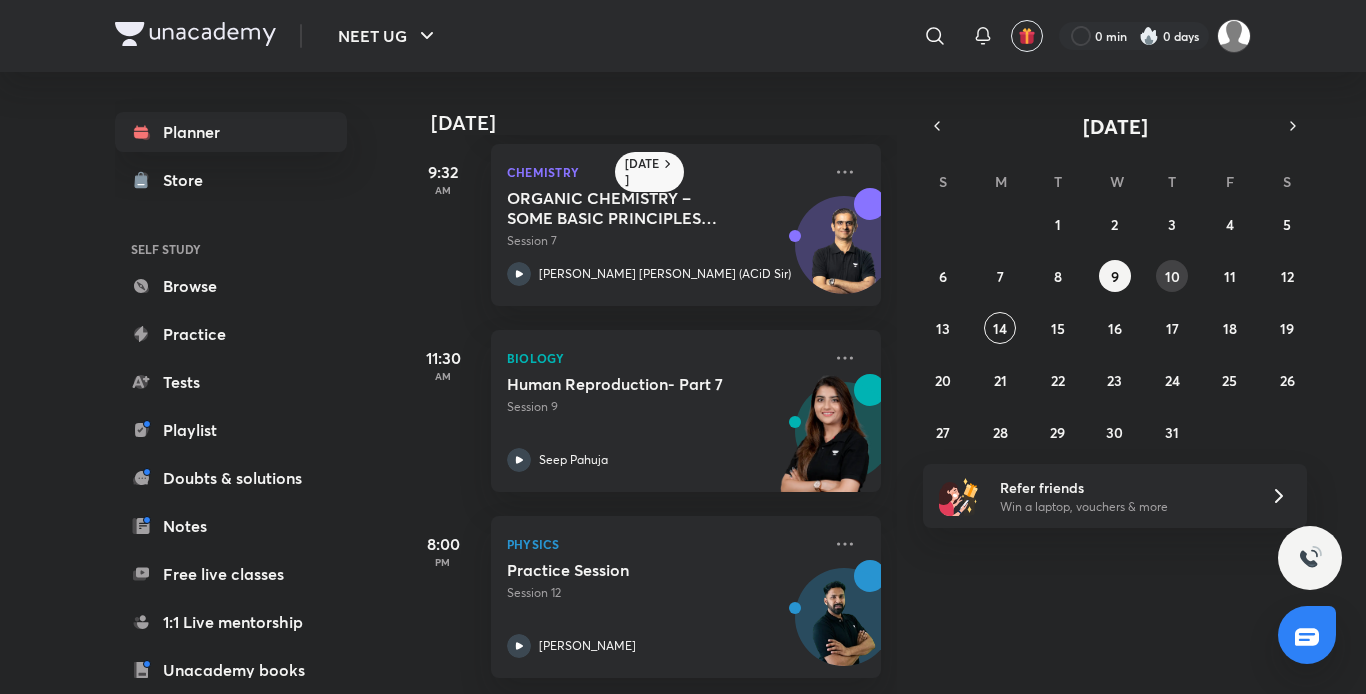 click on "10" at bounding box center [1172, 276] 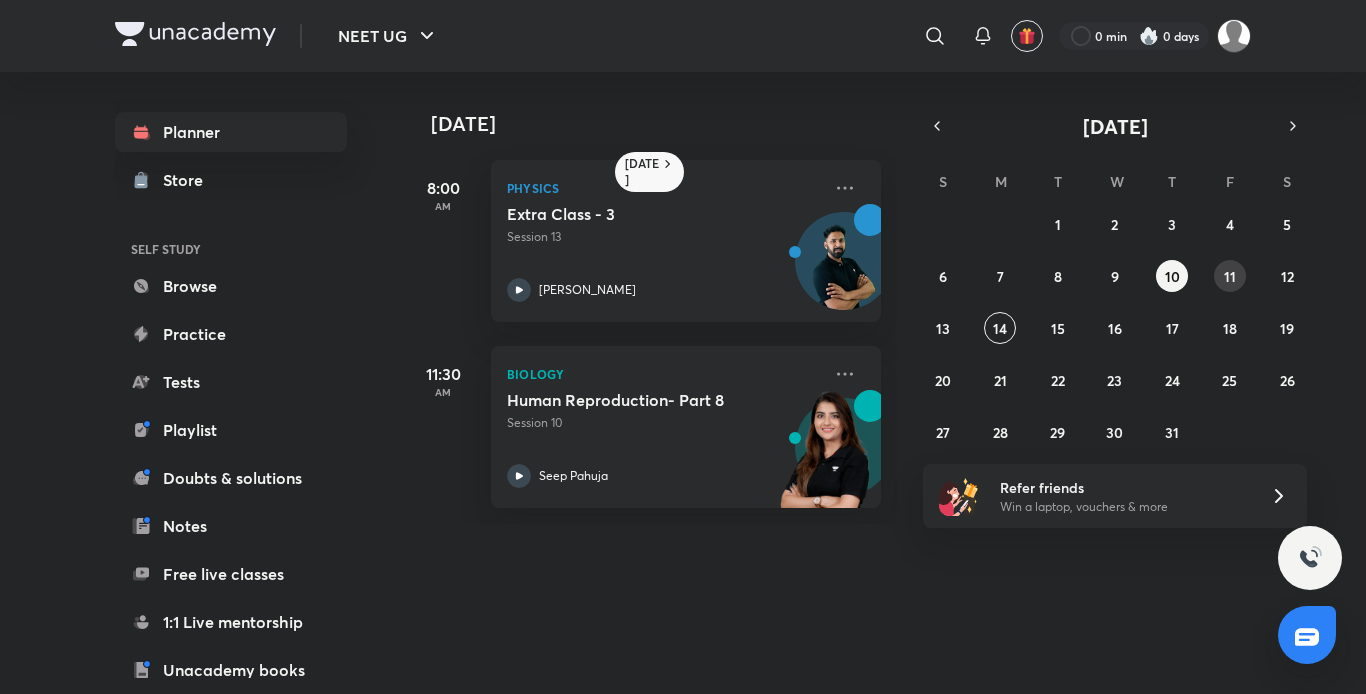 click on "11" at bounding box center (1230, 276) 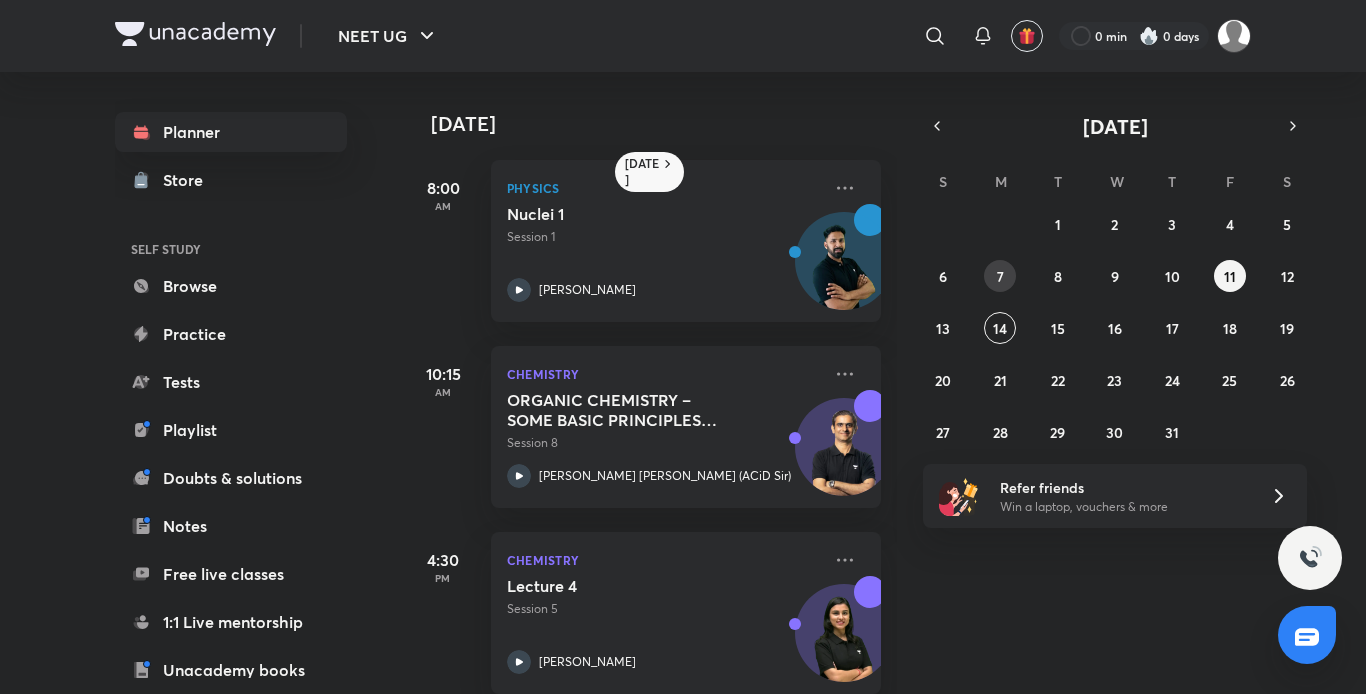 click on "7" at bounding box center [1000, 276] 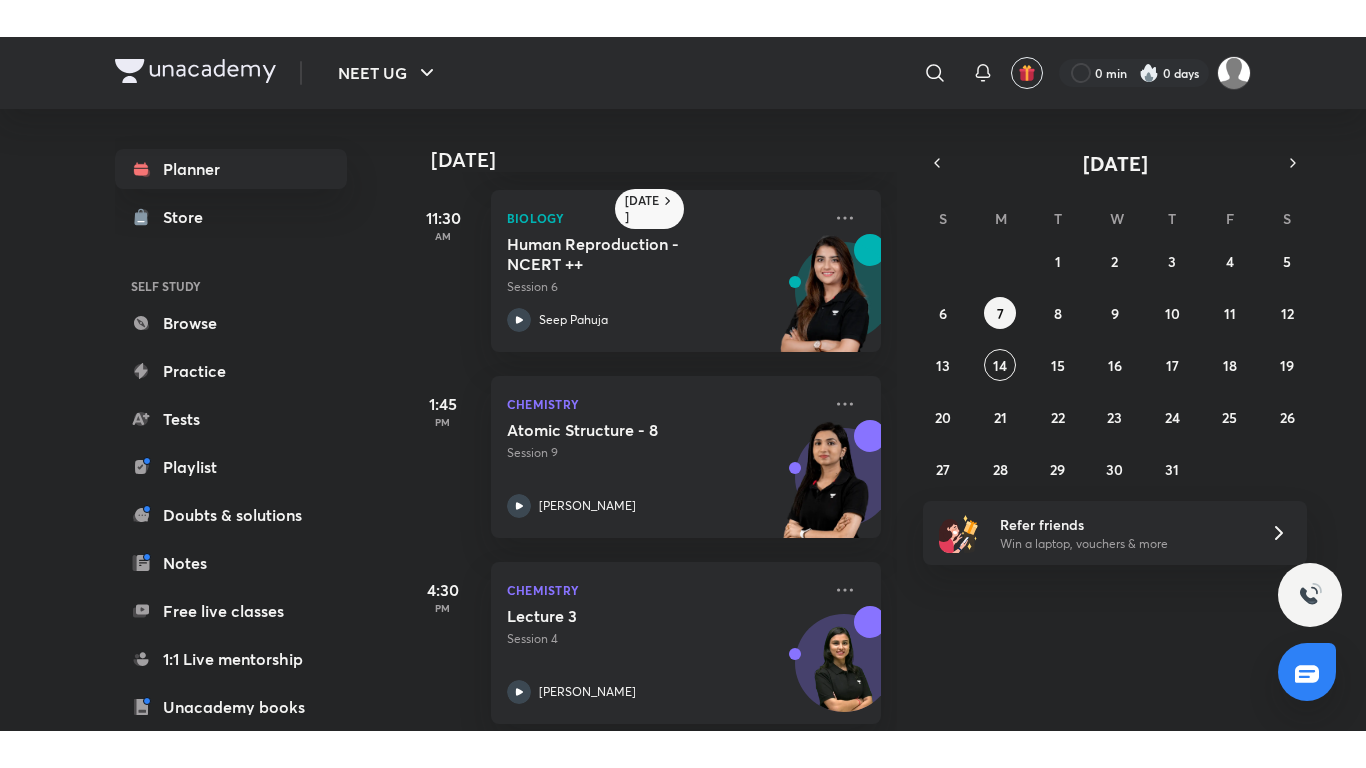 scroll, scrollTop: 403, scrollLeft: 0, axis: vertical 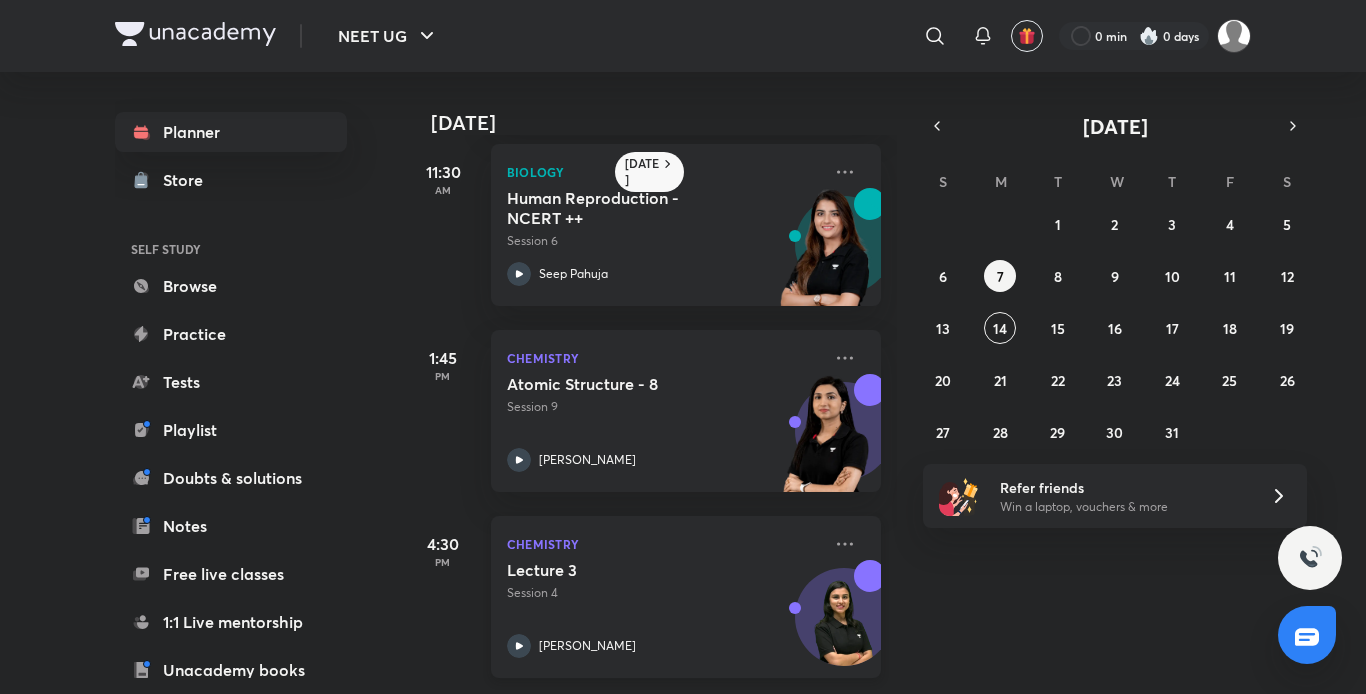 click on "Lecture 3 Session 4 [PERSON_NAME]" at bounding box center [664, 609] 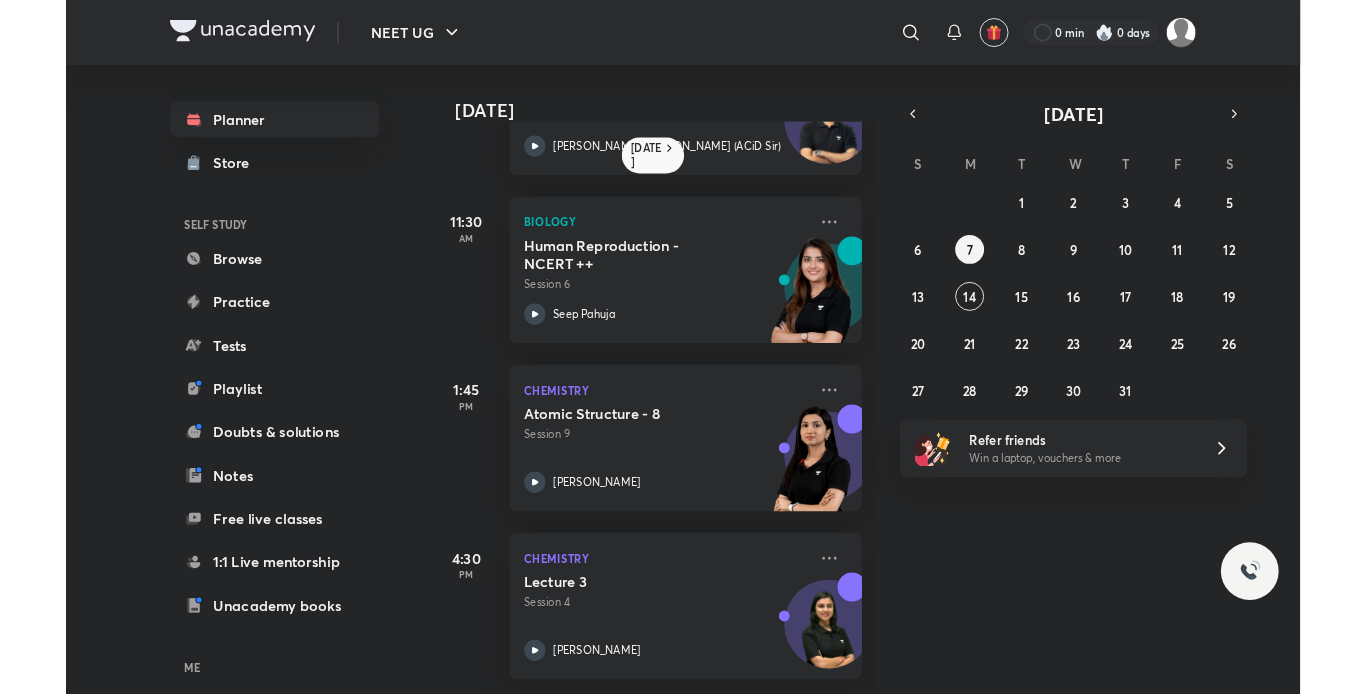 scroll, scrollTop: 329, scrollLeft: 0, axis: vertical 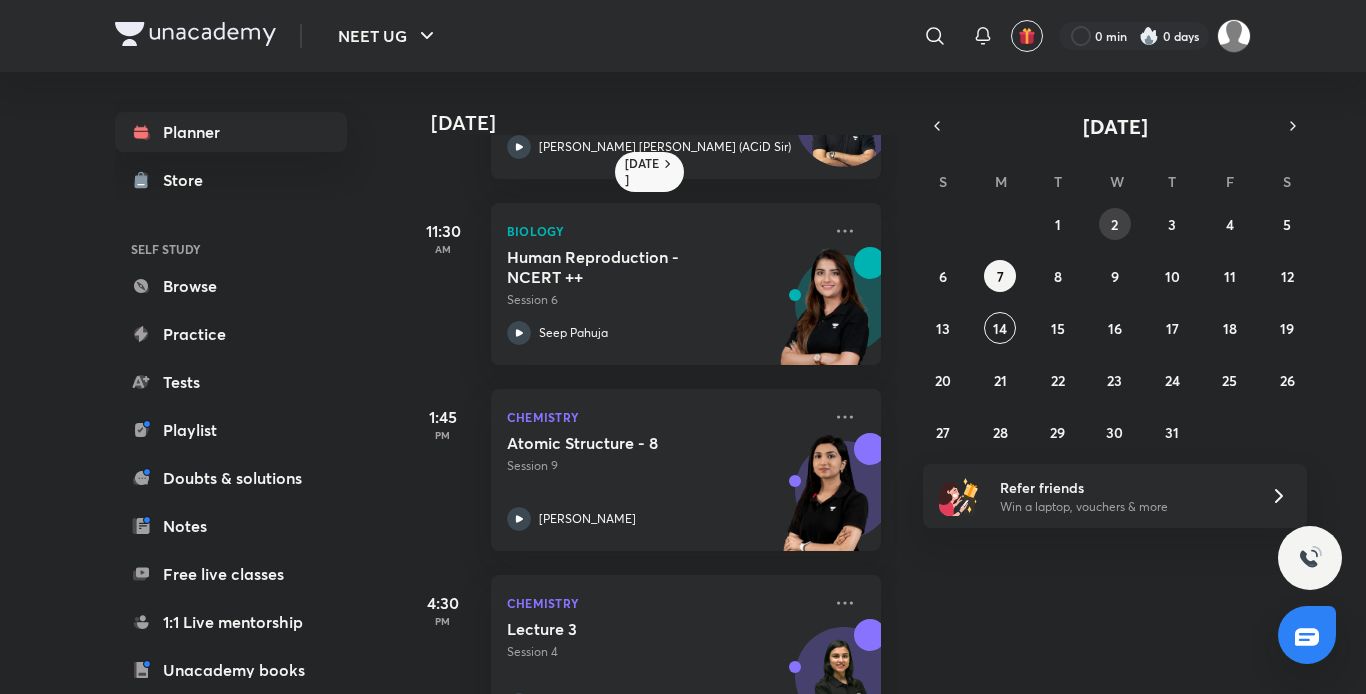 click on "2" at bounding box center (1115, 224) 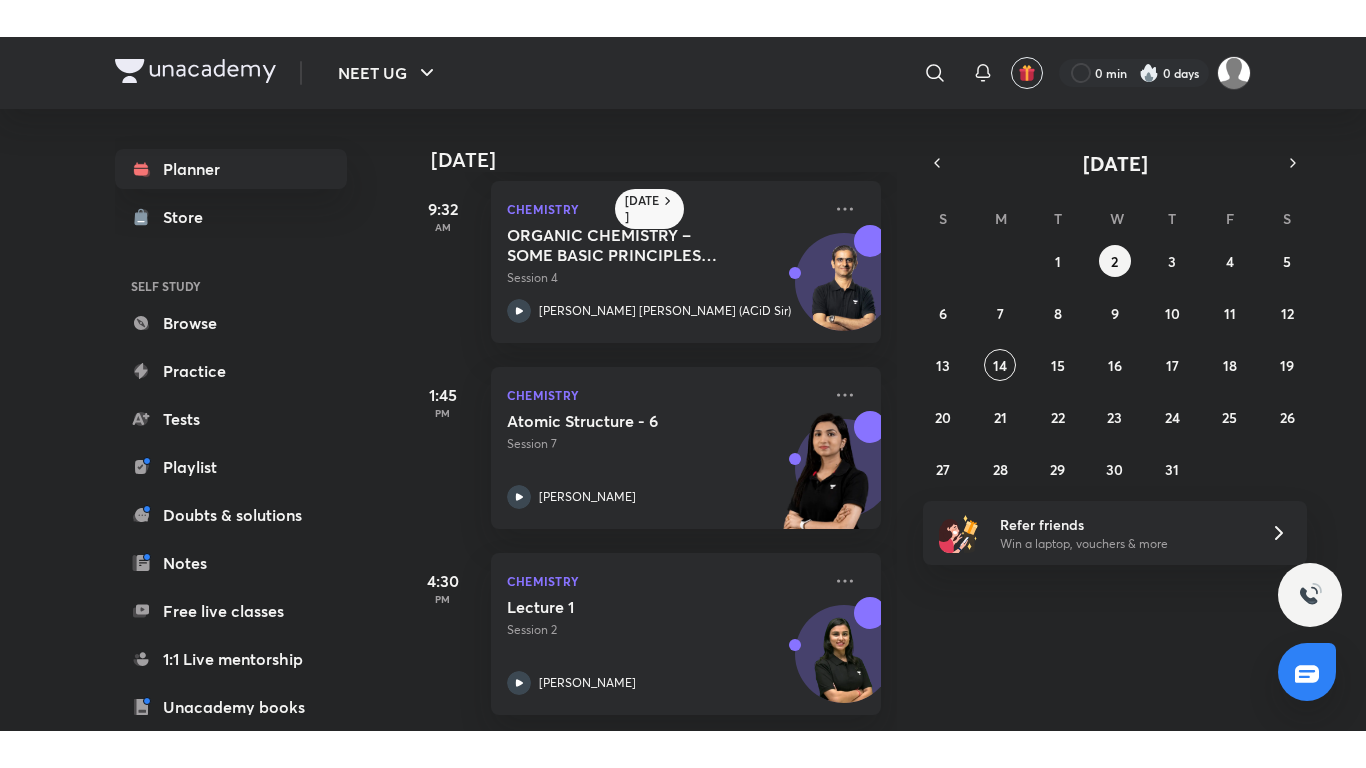 scroll, scrollTop: 217, scrollLeft: 0, axis: vertical 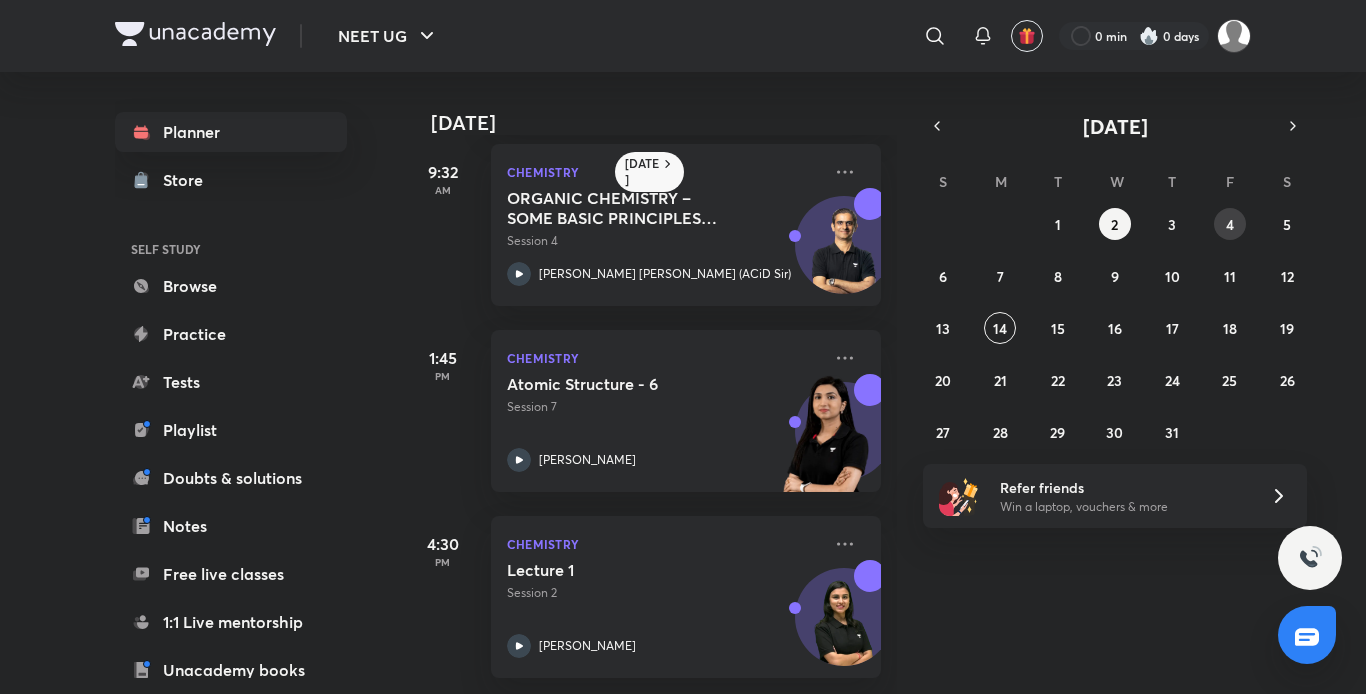 click on "4" at bounding box center [1230, 224] 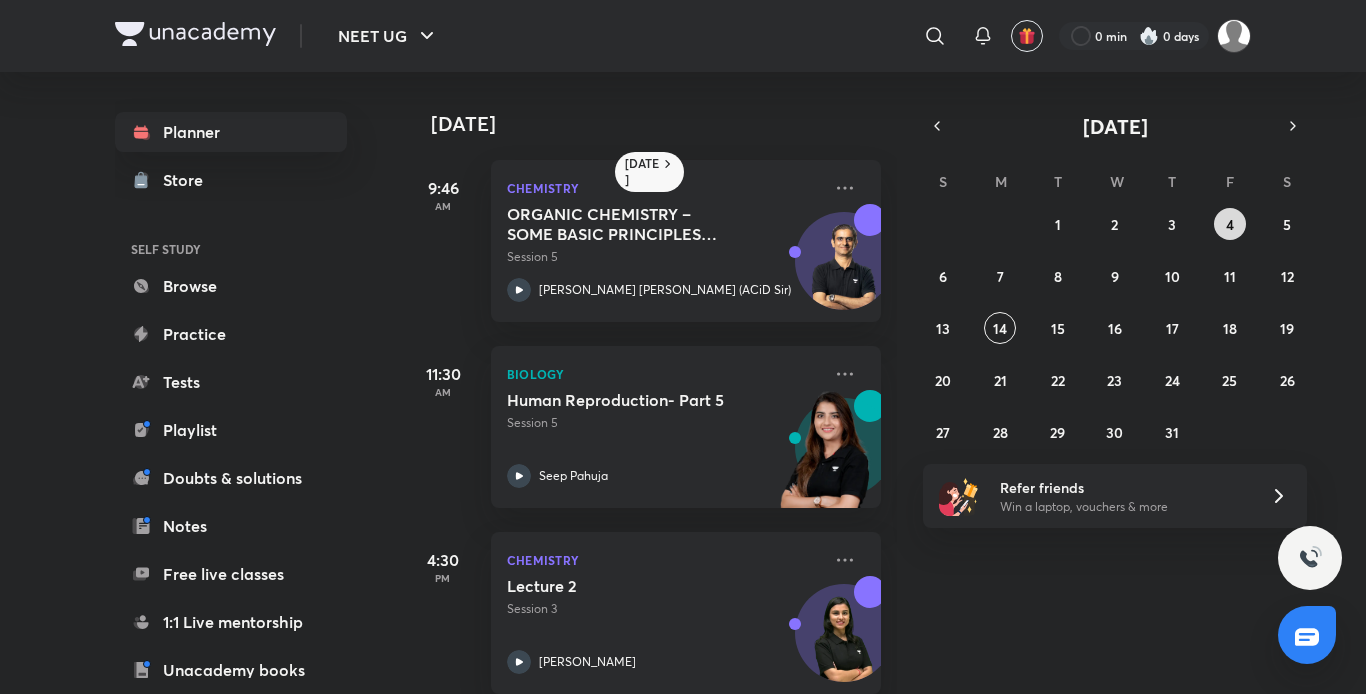 type 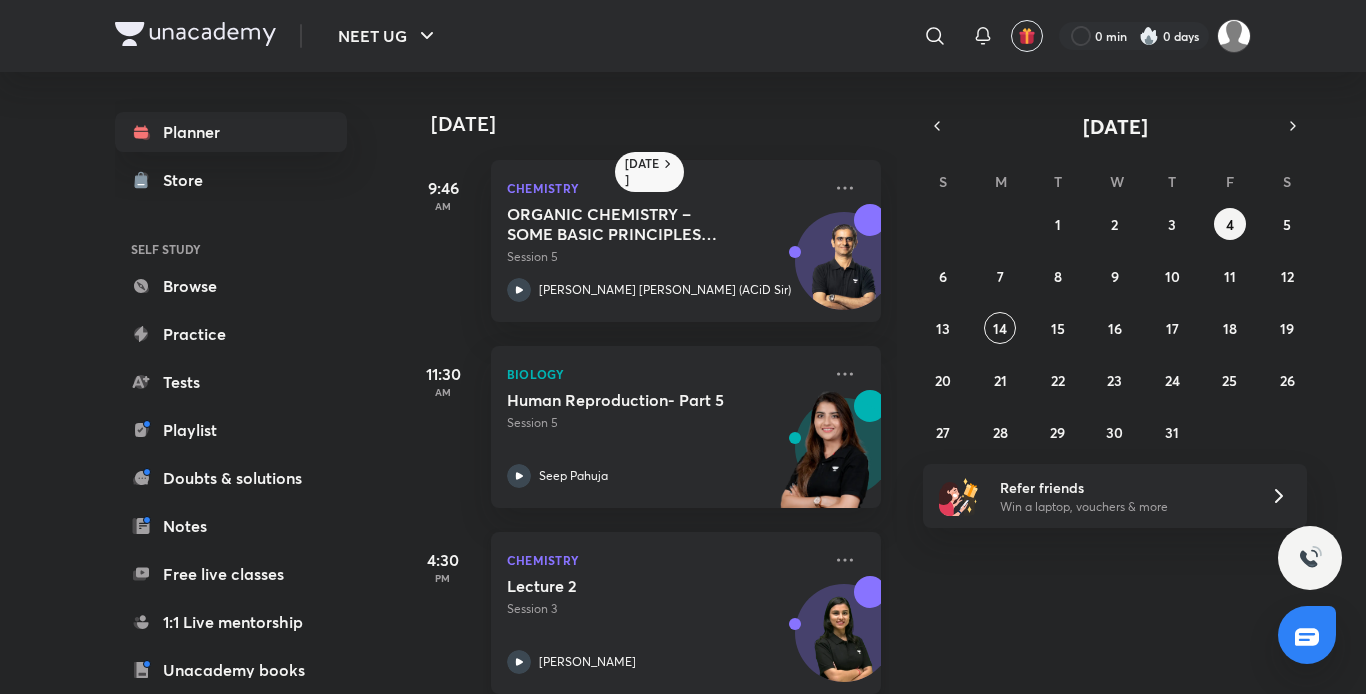 click on "Chemistry Lecture 2 Session 3 [PERSON_NAME]" at bounding box center (686, 613) 